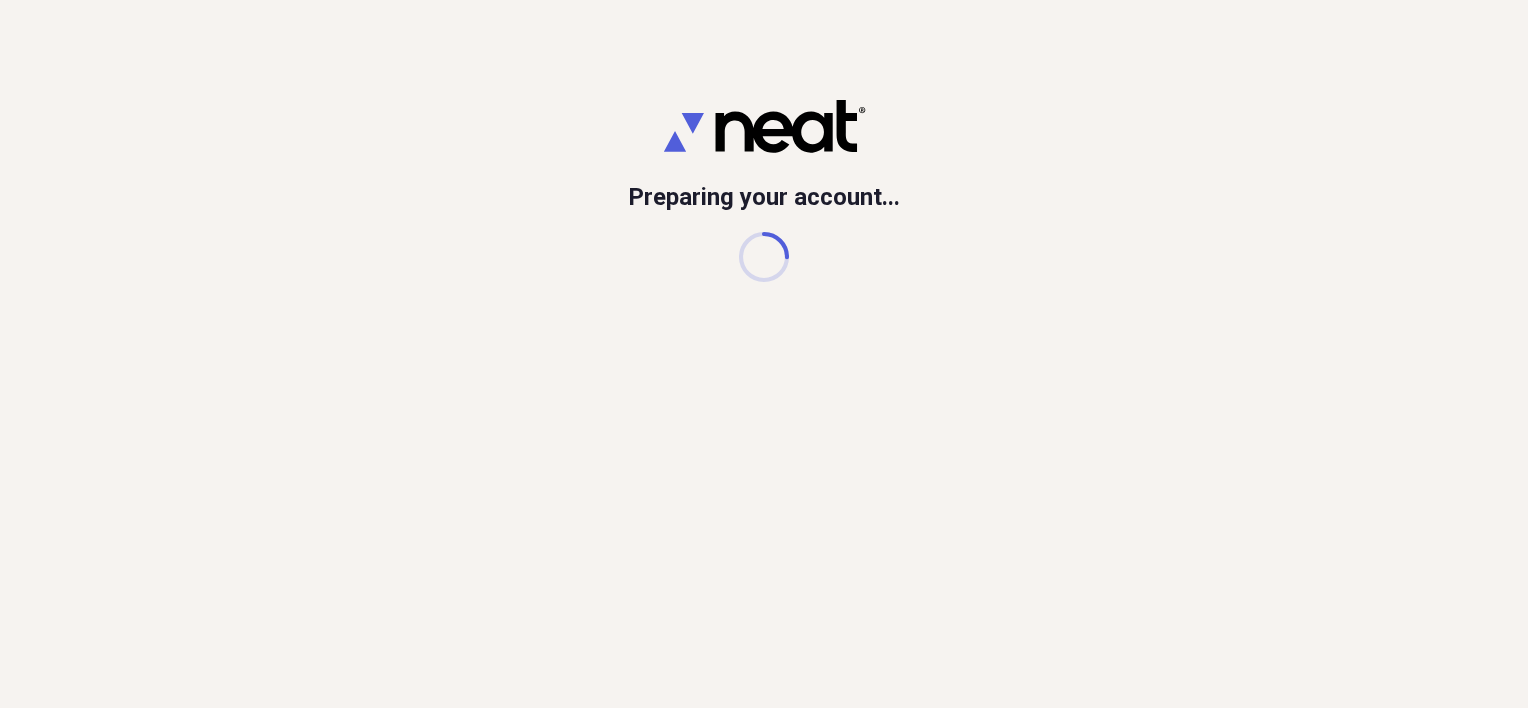 scroll, scrollTop: 0, scrollLeft: 0, axis: both 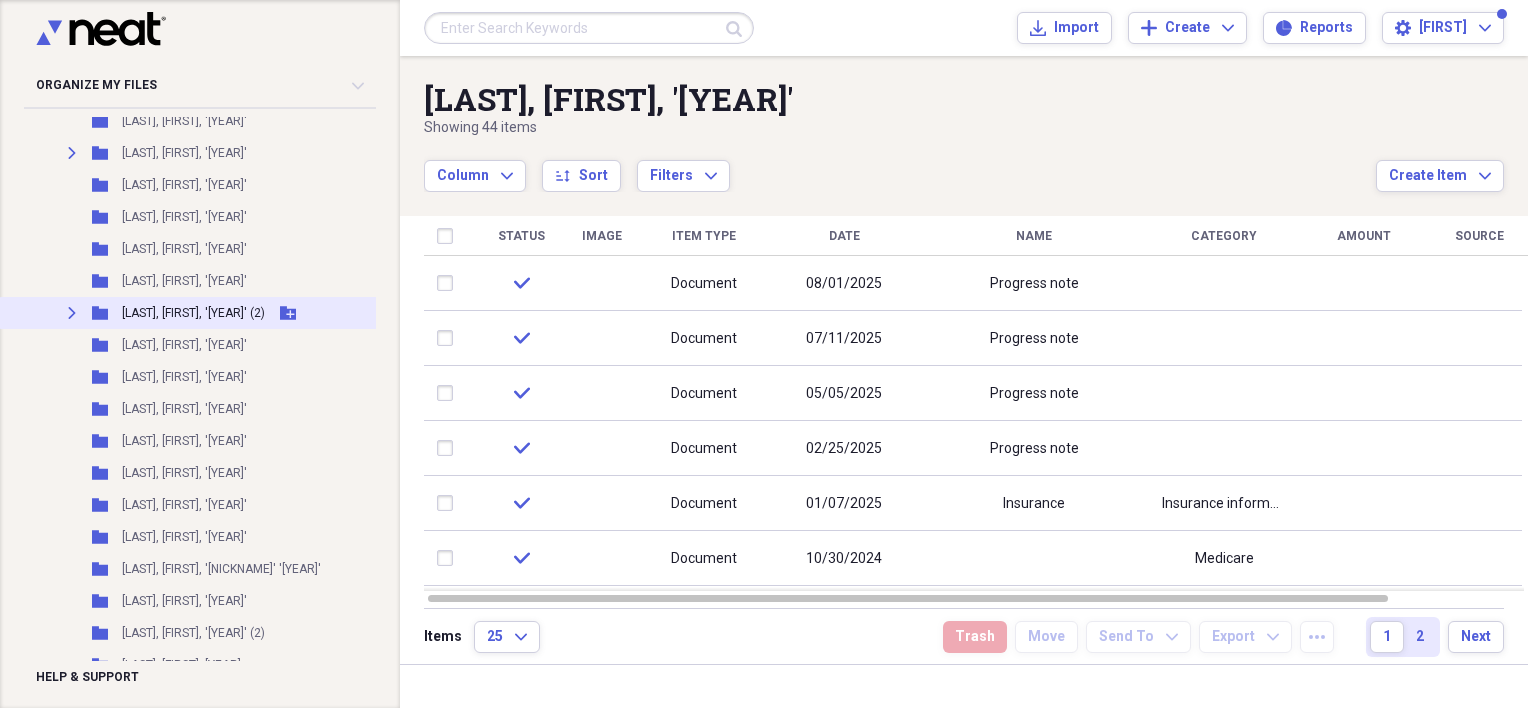 click on "[LAST], [FIRST], '[YEAR]' (2)" at bounding box center [193, 313] 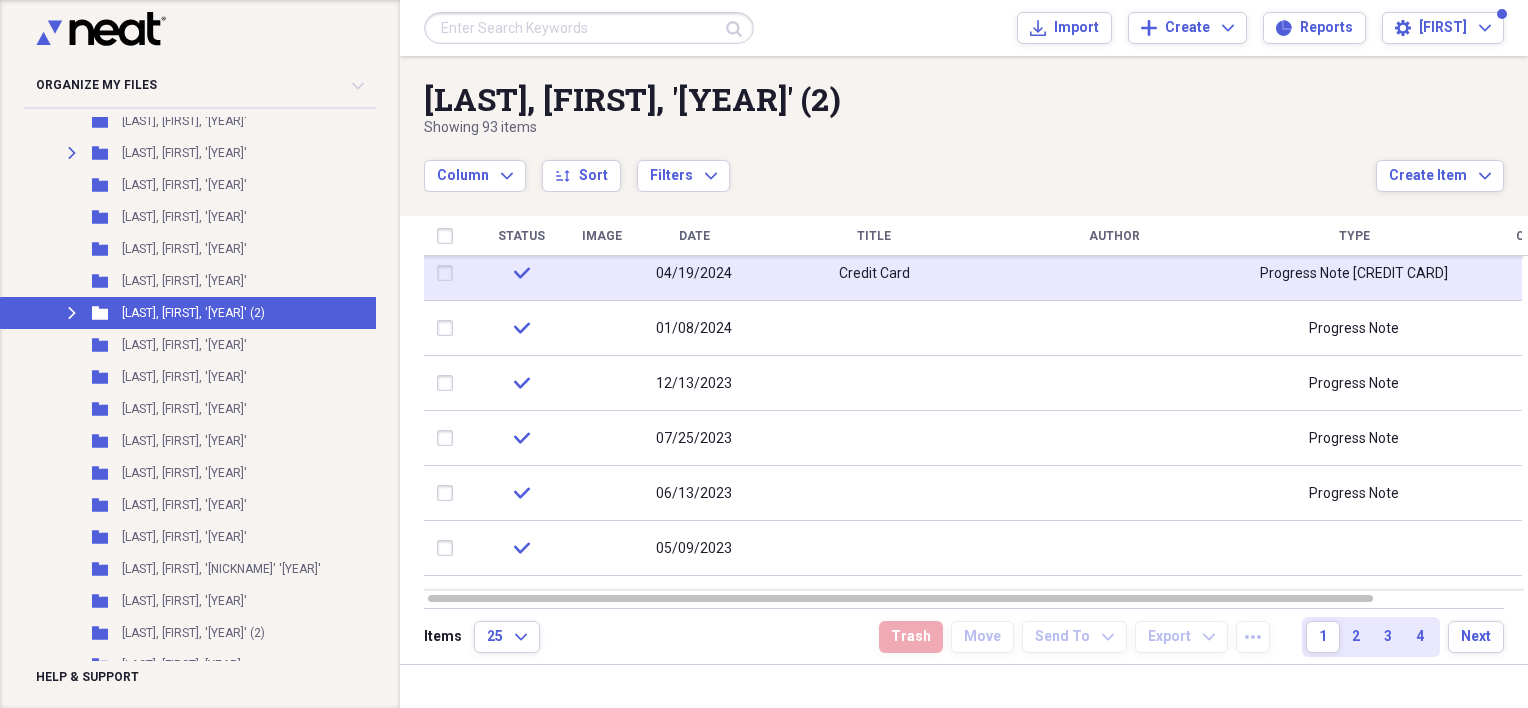 click on "Credit Card" at bounding box center [874, 274] 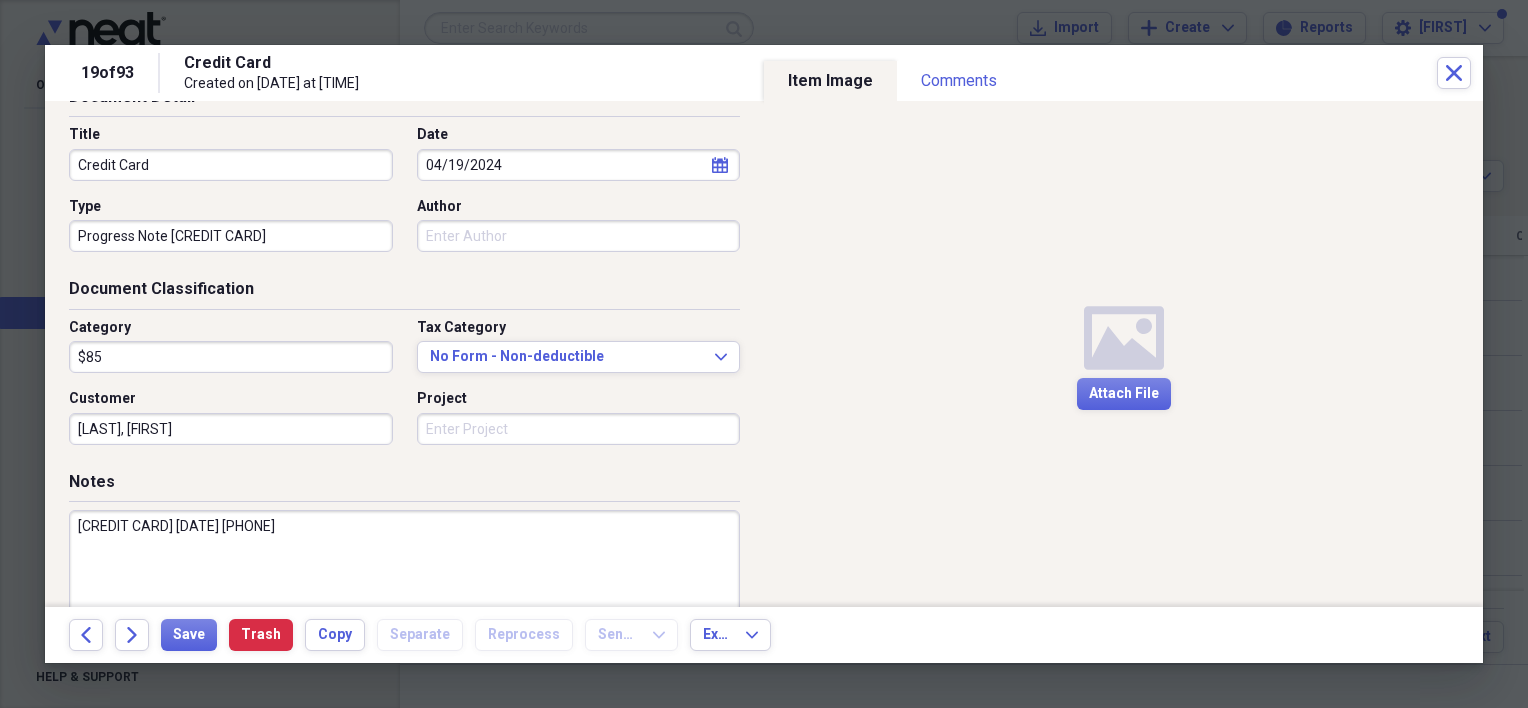 scroll, scrollTop: 228, scrollLeft: 0, axis: vertical 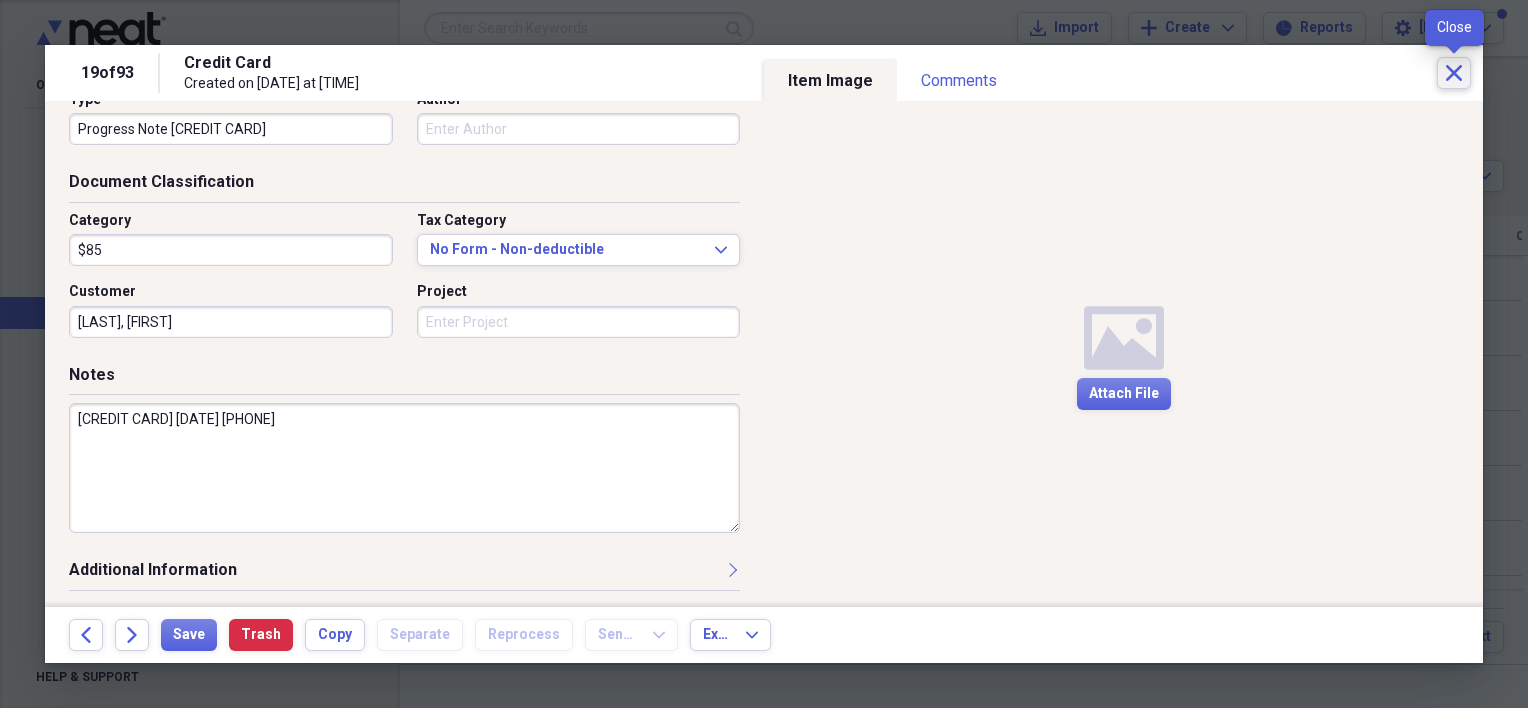 click 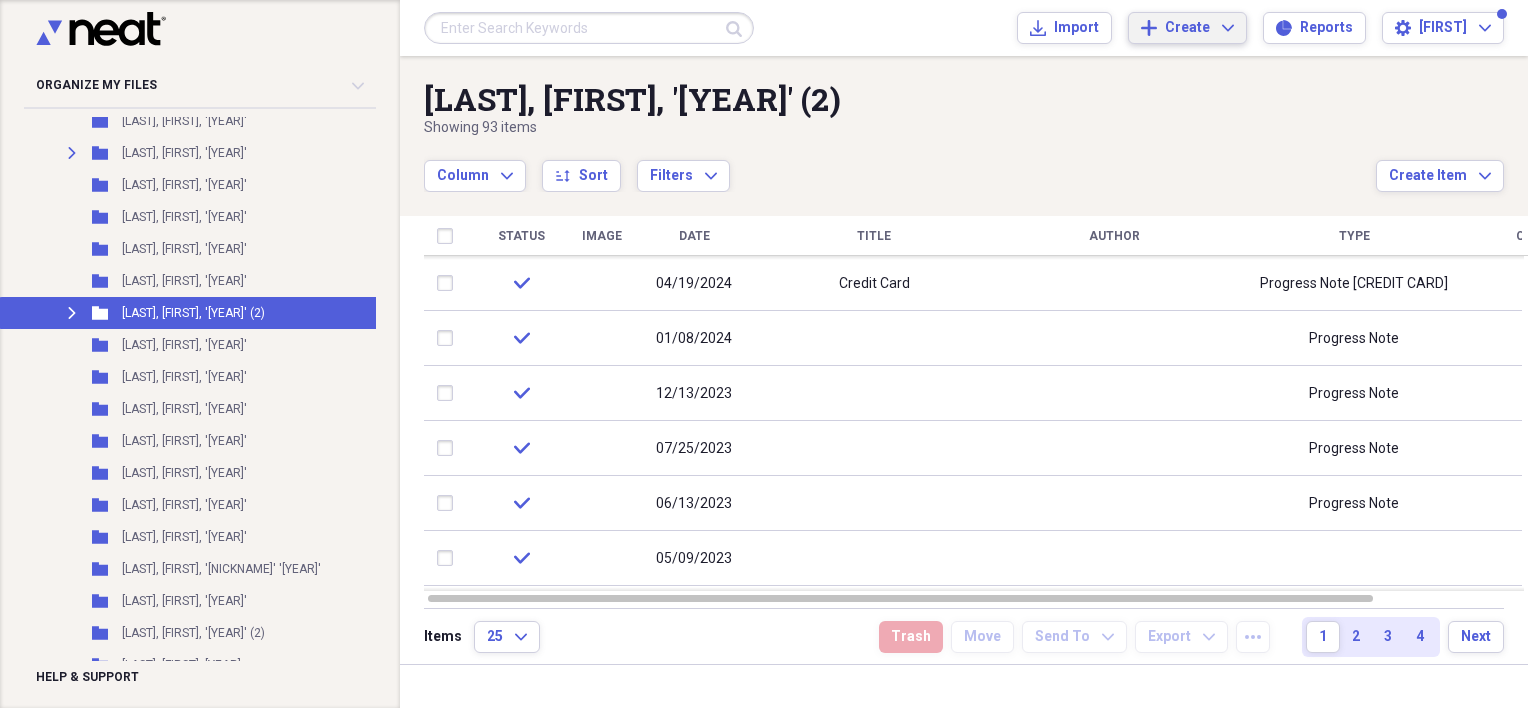 click on "Expand" 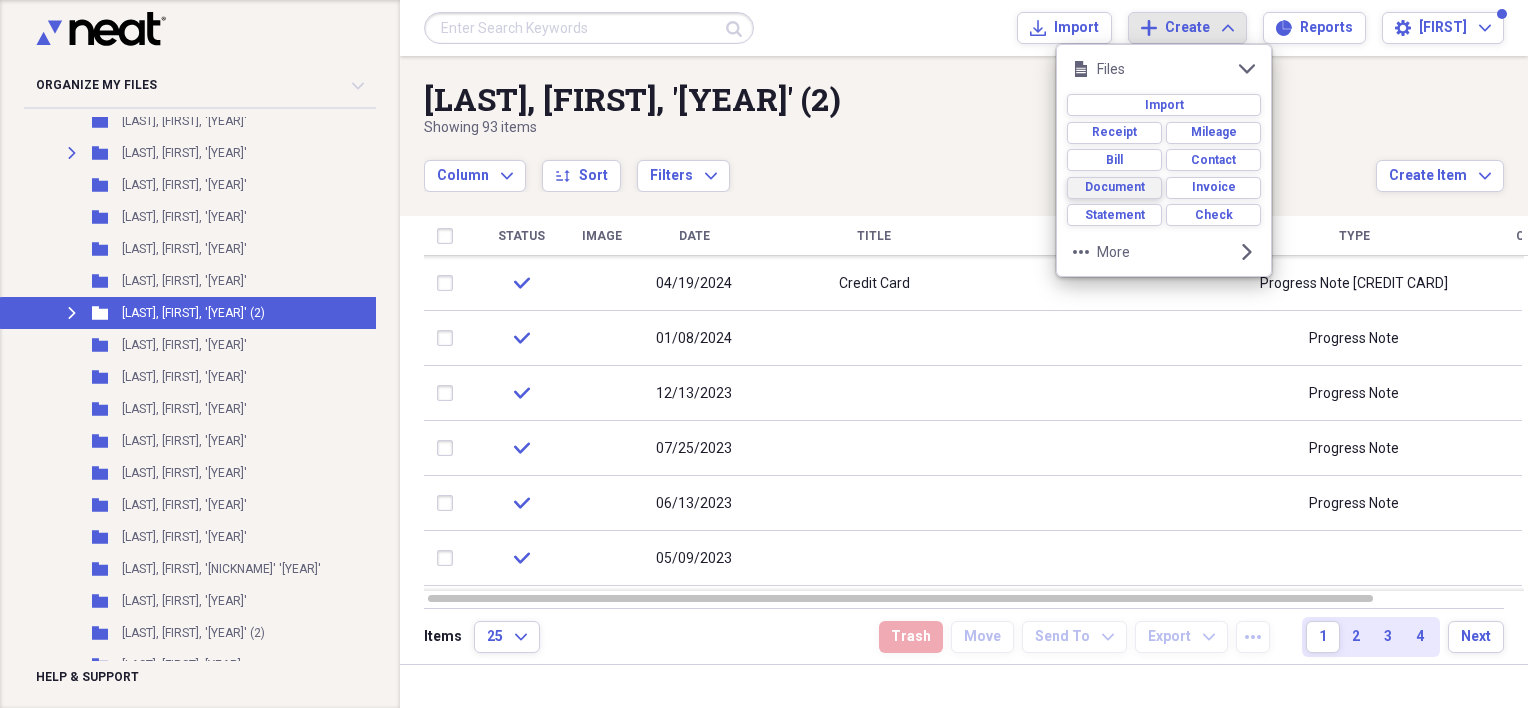 click on "Document" at bounding box center (1115, 187) 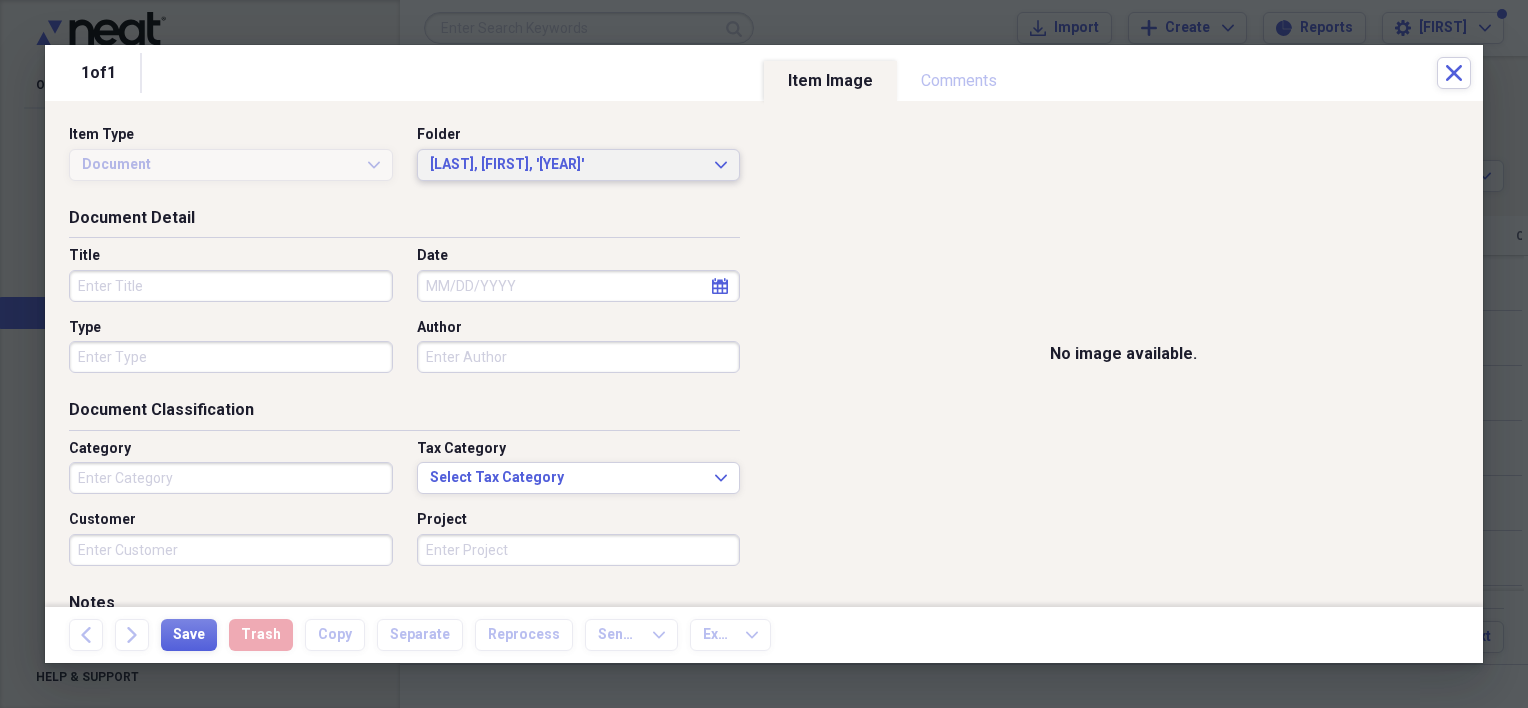 click on "Expand" 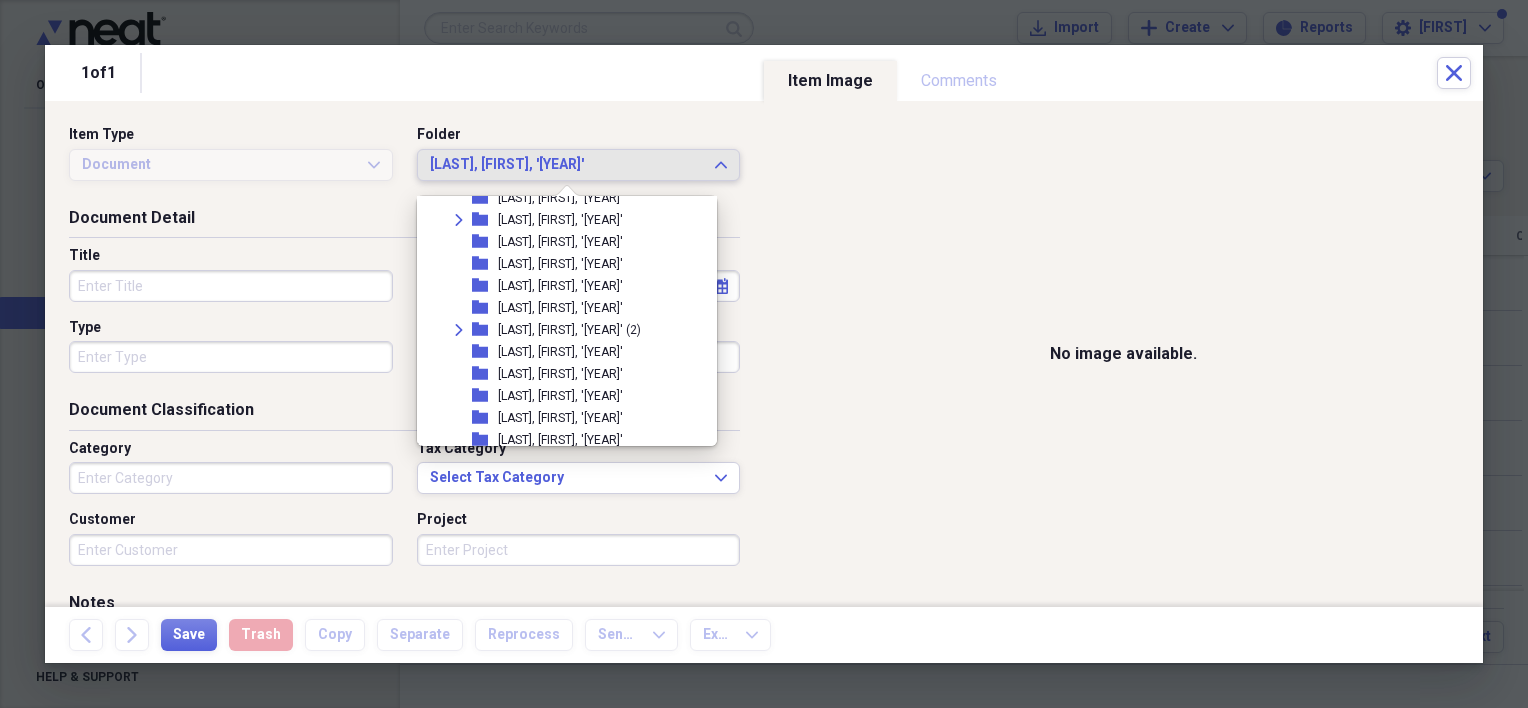 scroll, scrollTop: 200, scrollLeft: 0, axis: vertical 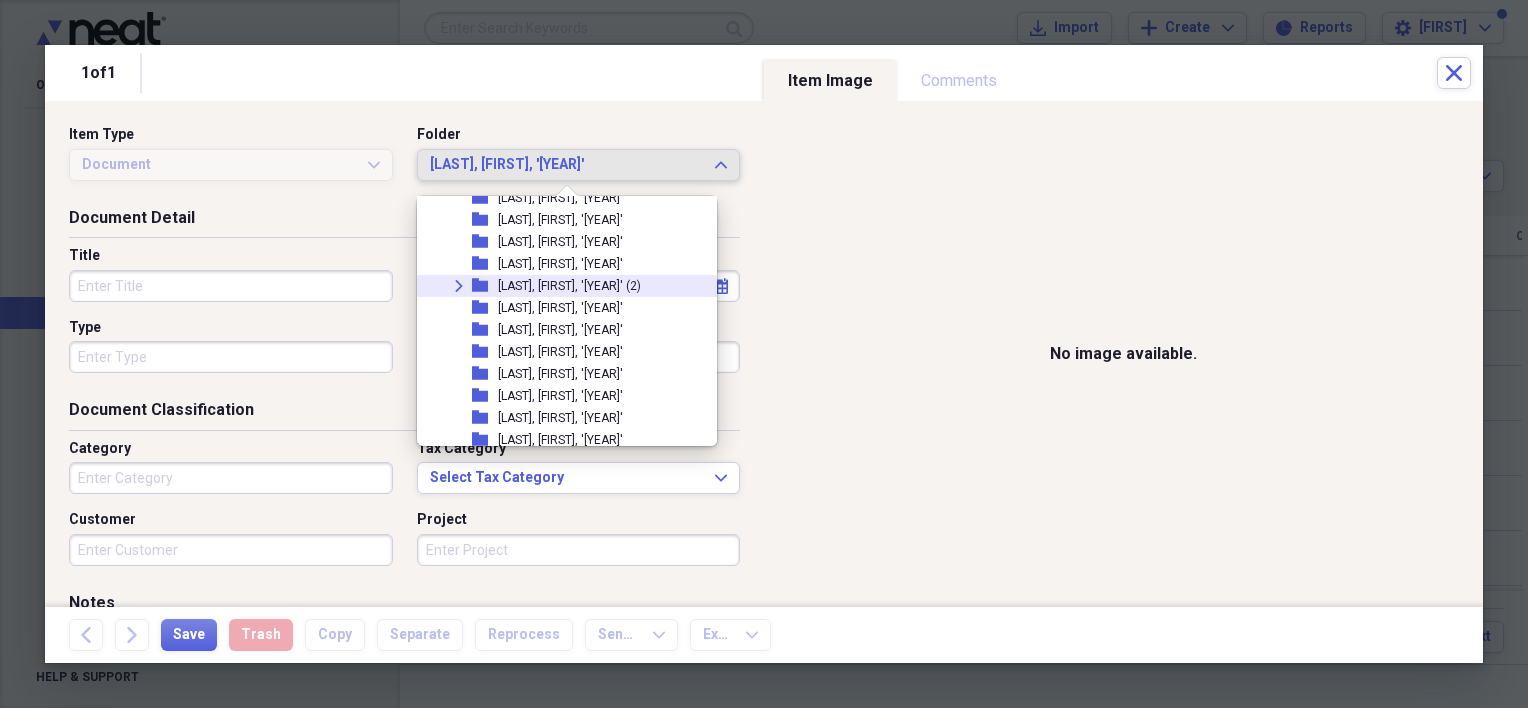 click on "[LAST], [FIRST], '[YEAR]' (2)" at bounding box center (569, 286) 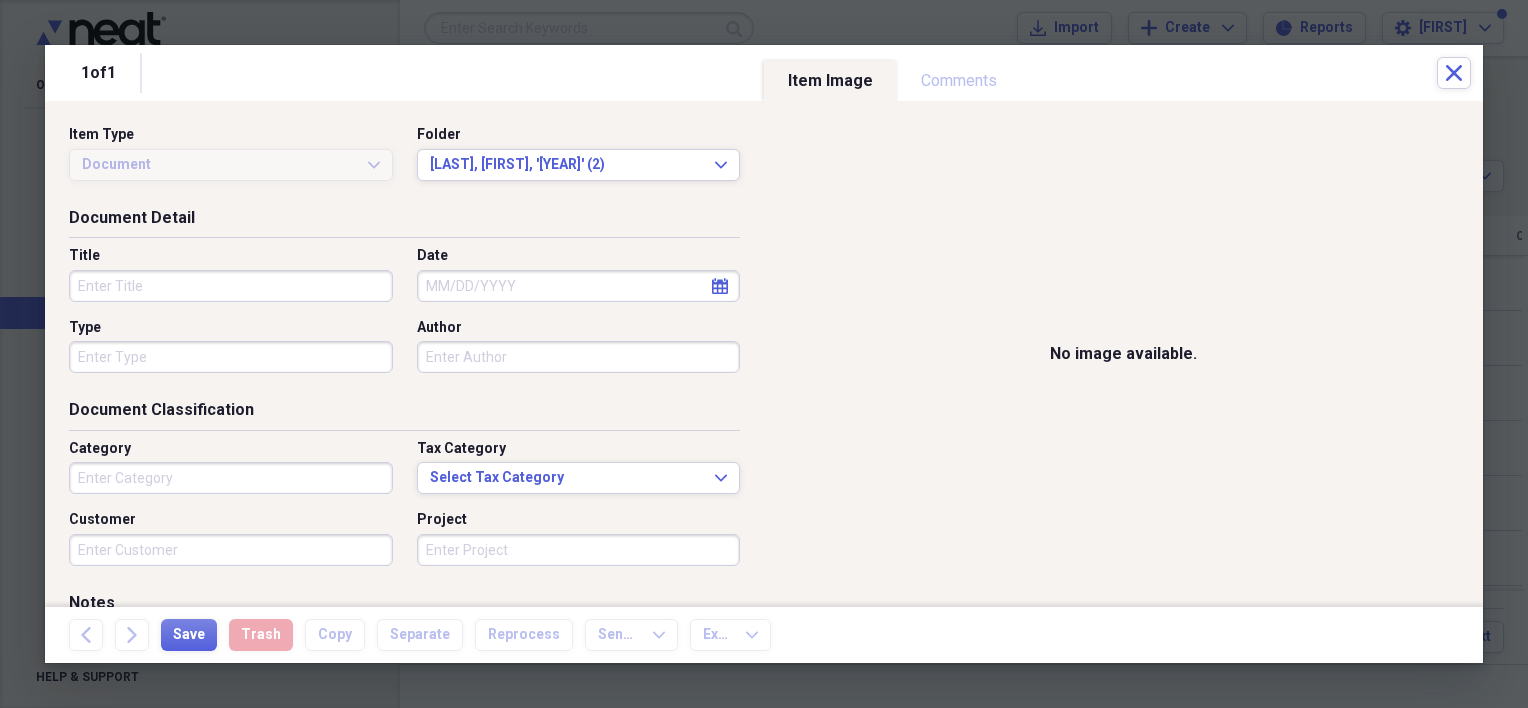 click 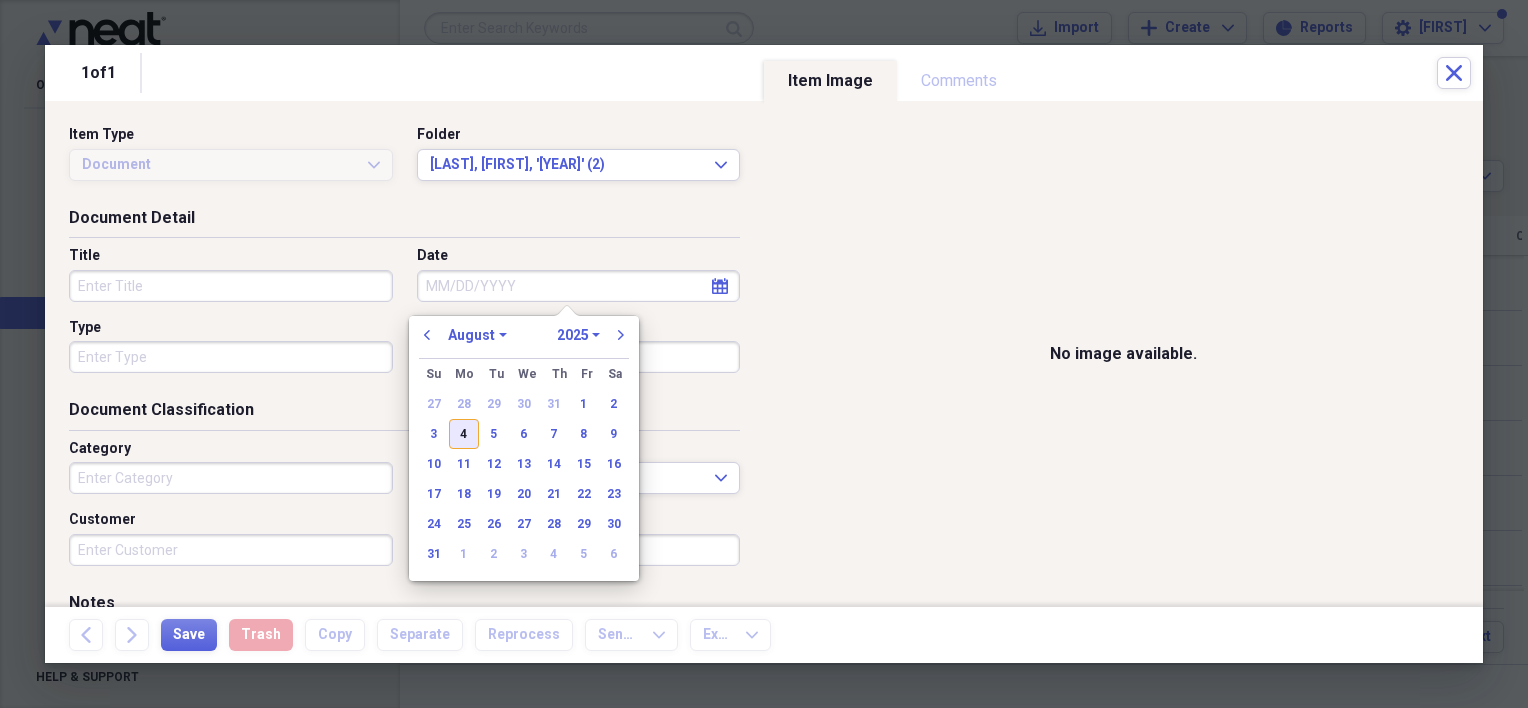 click on "4" at bounding box center (464, 434) 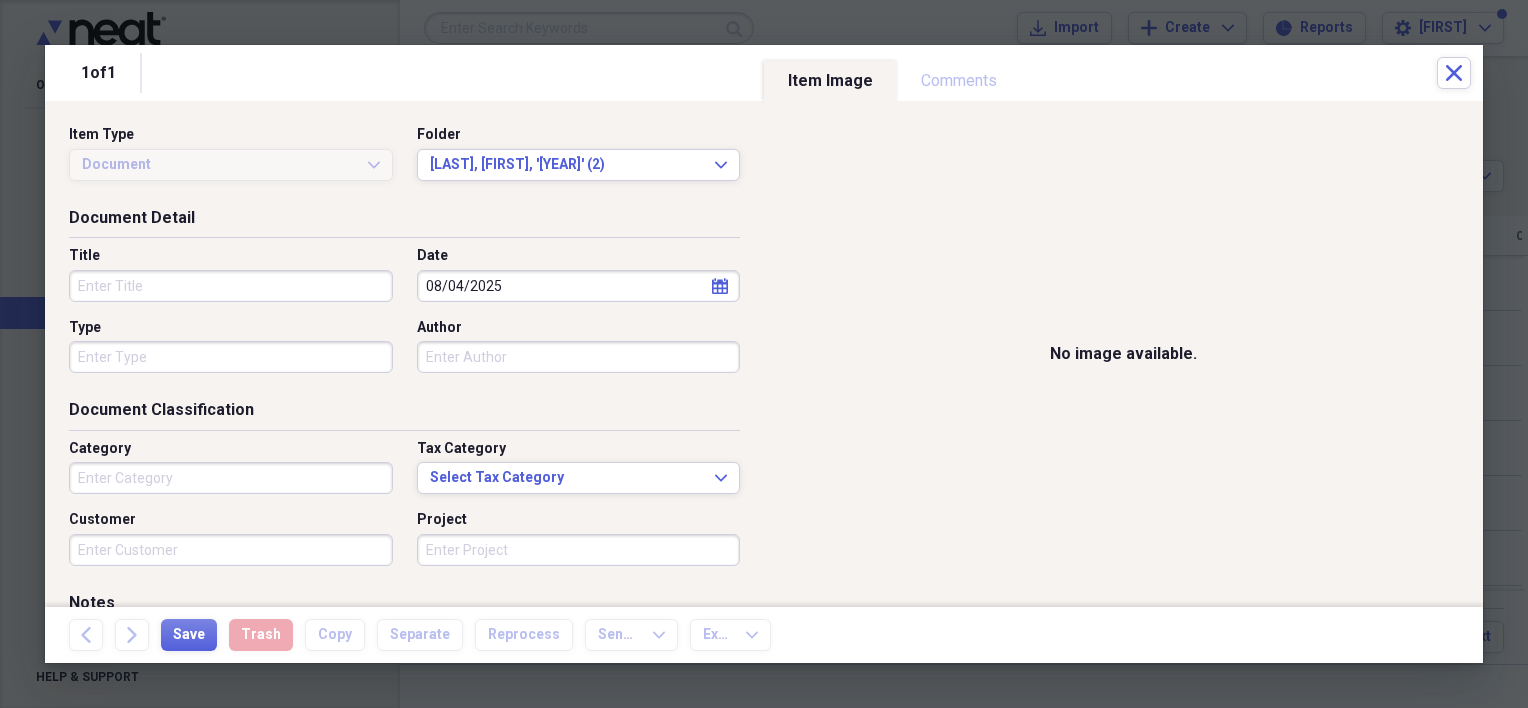 click on "Title" at bounding box center (231, 286) 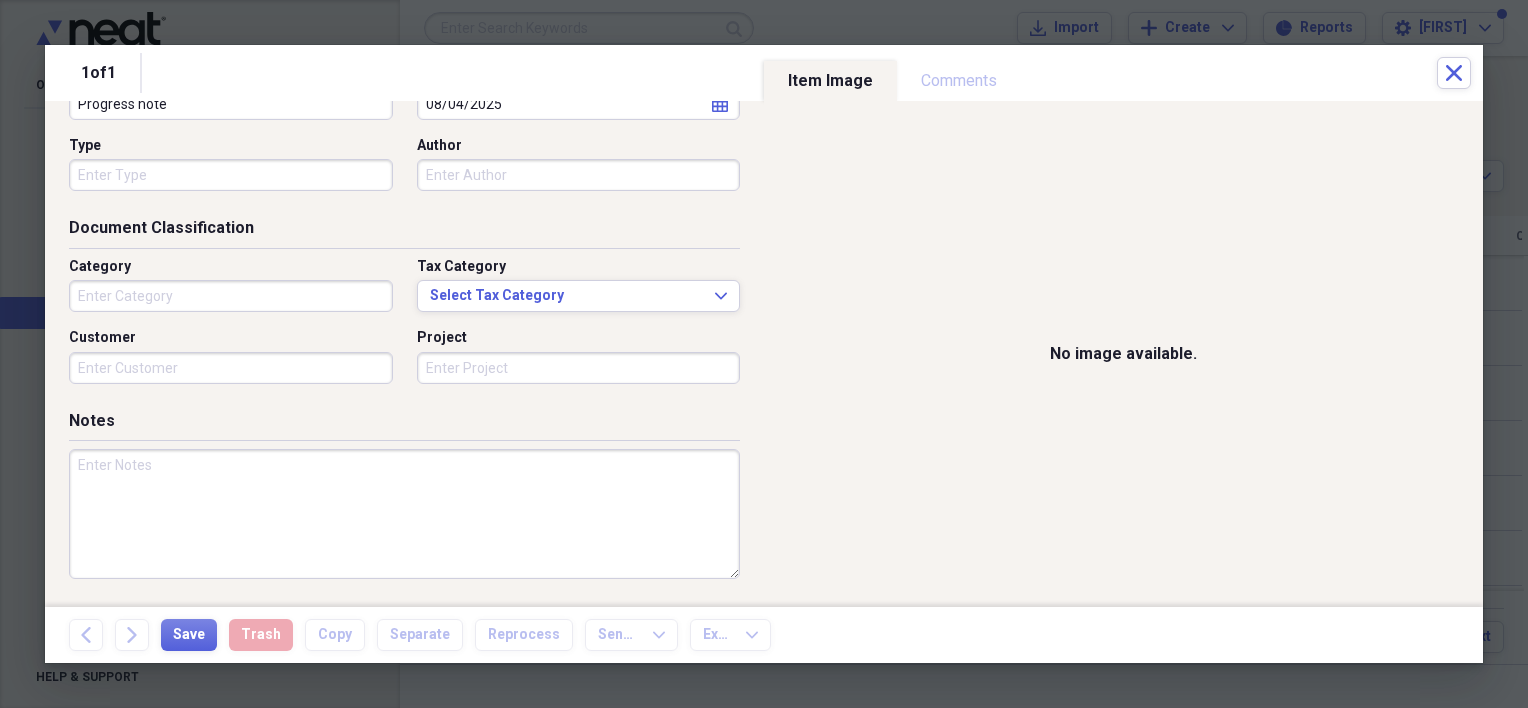 scroll, scrollTop: 228, scrollLeft: 0, axis: vertical 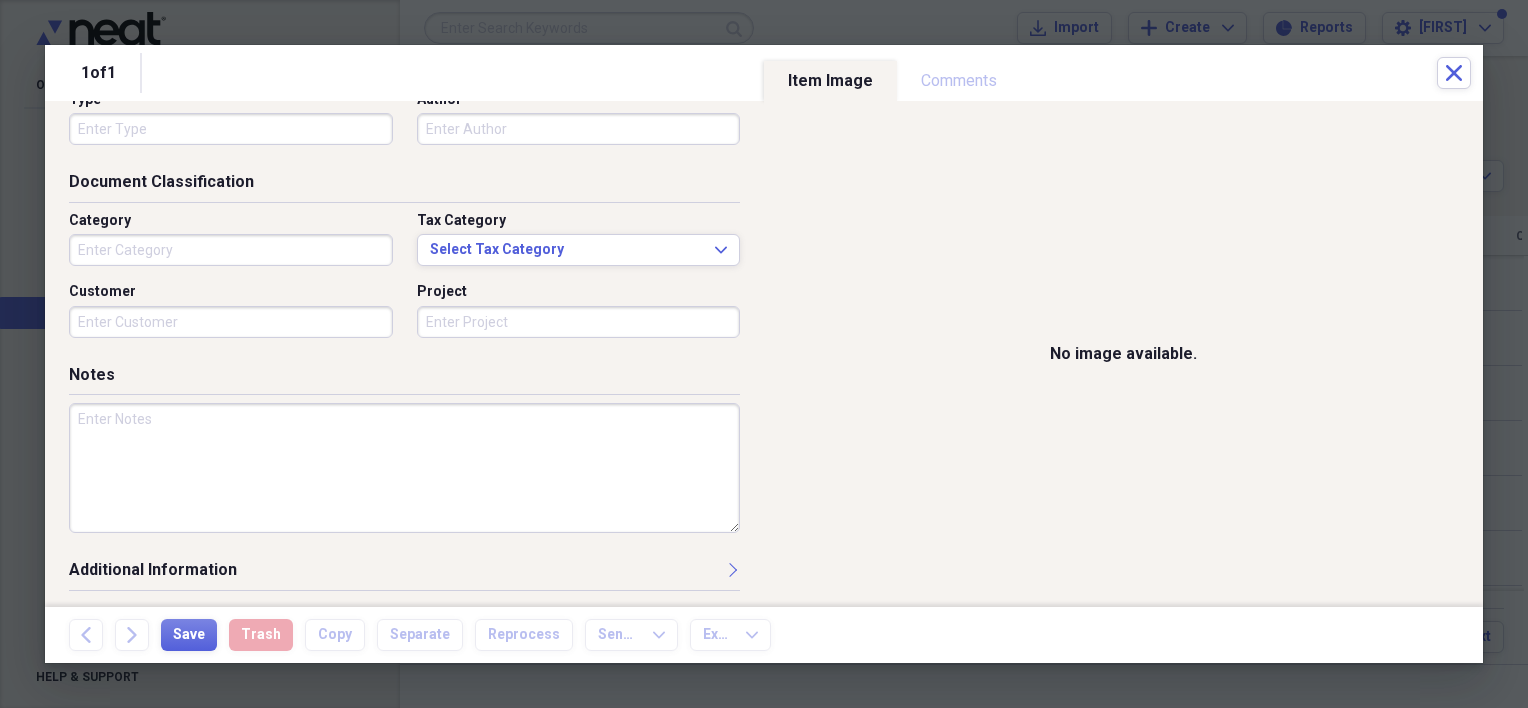 type on "Progress note" 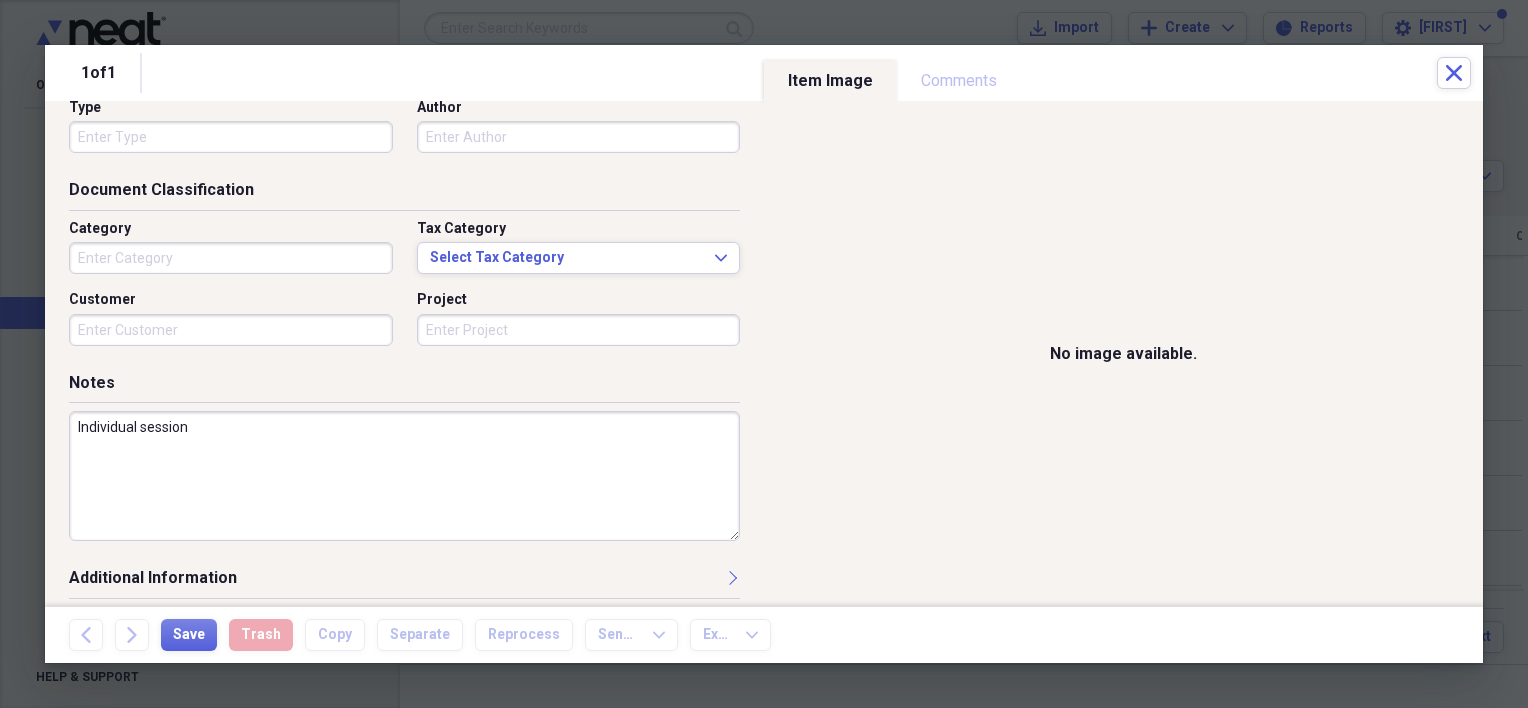 scroll, scrollTop: 228, scrollLeft: 0, axis: vertical 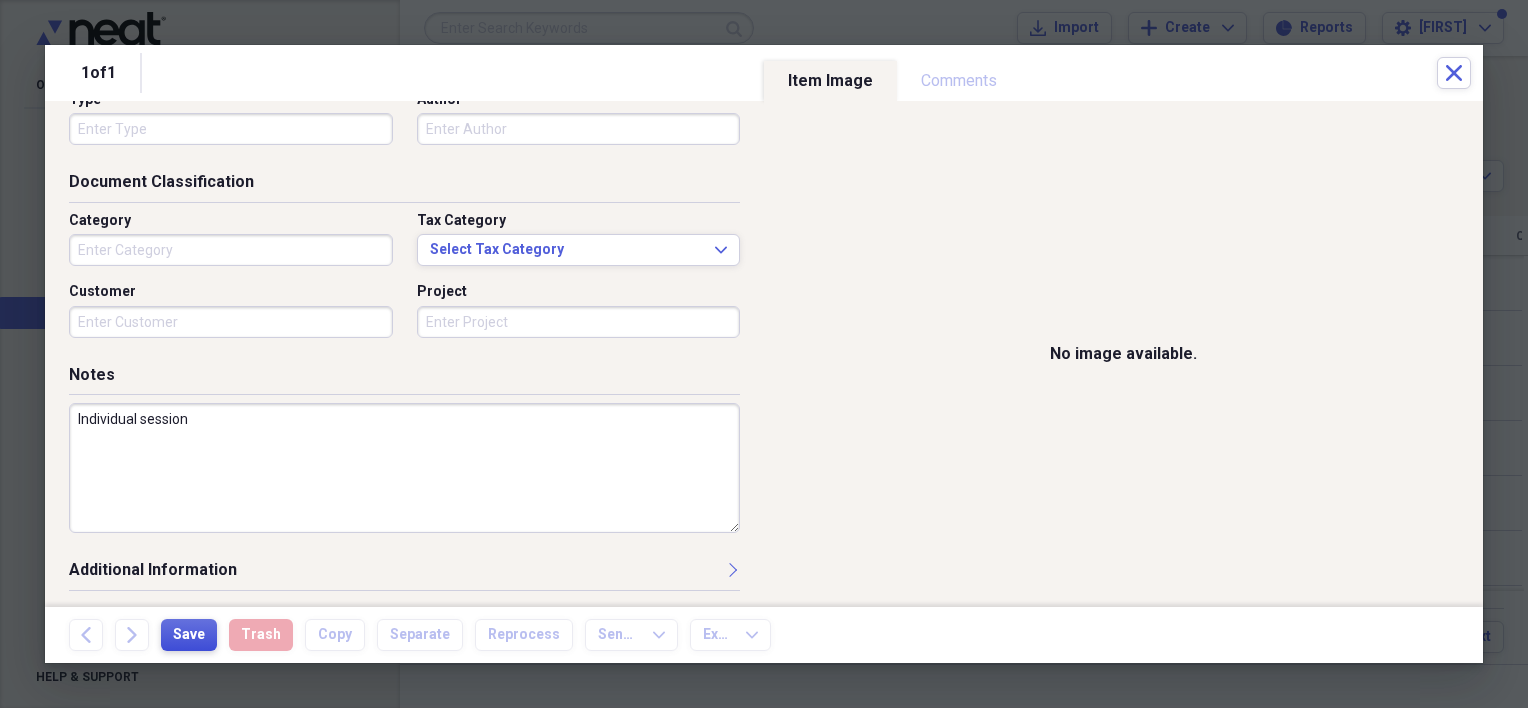 type on "Individual session" 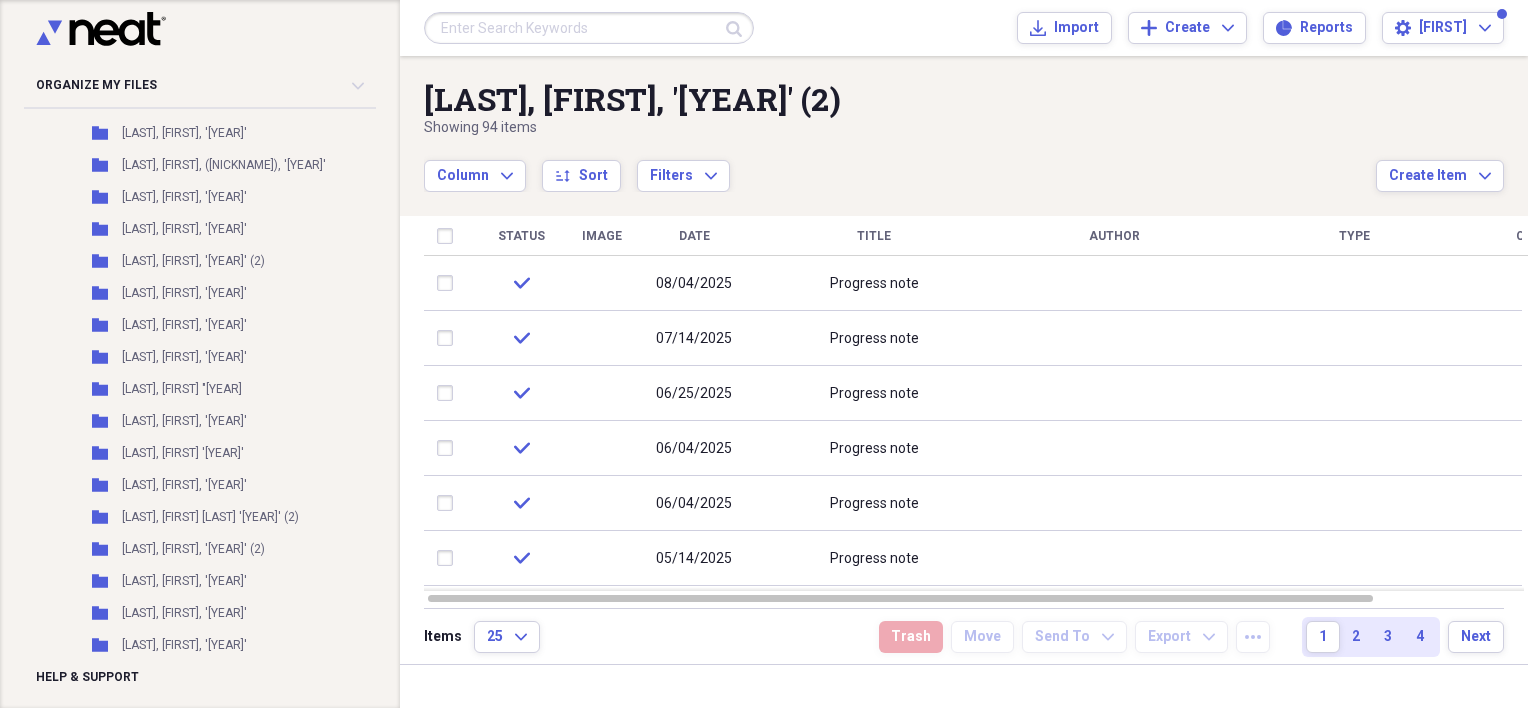 scroll, scrollTop: 1600, scrollLeft: 0, axis: vertical 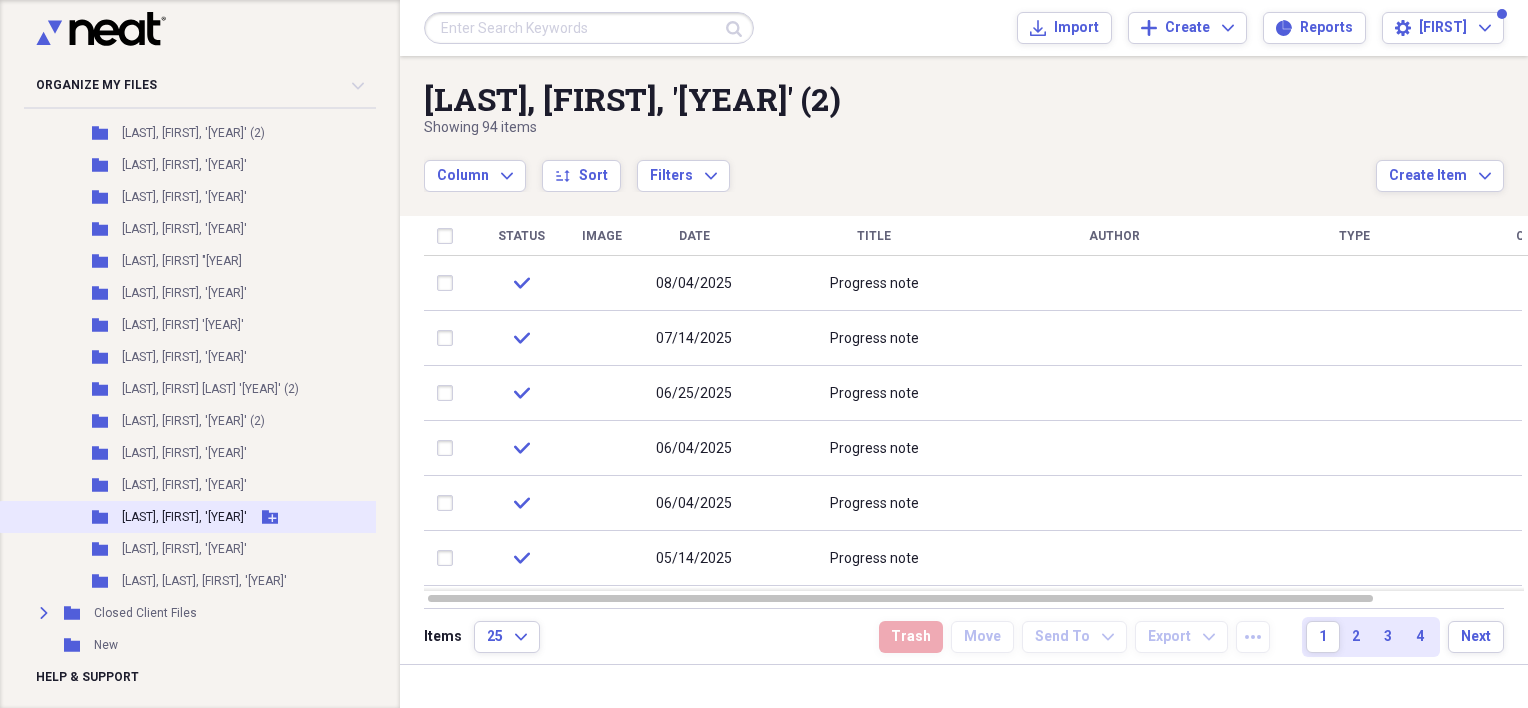 click on "[LAST], [FIRST], '[YEAR]'" at bounding box center [184, 517] 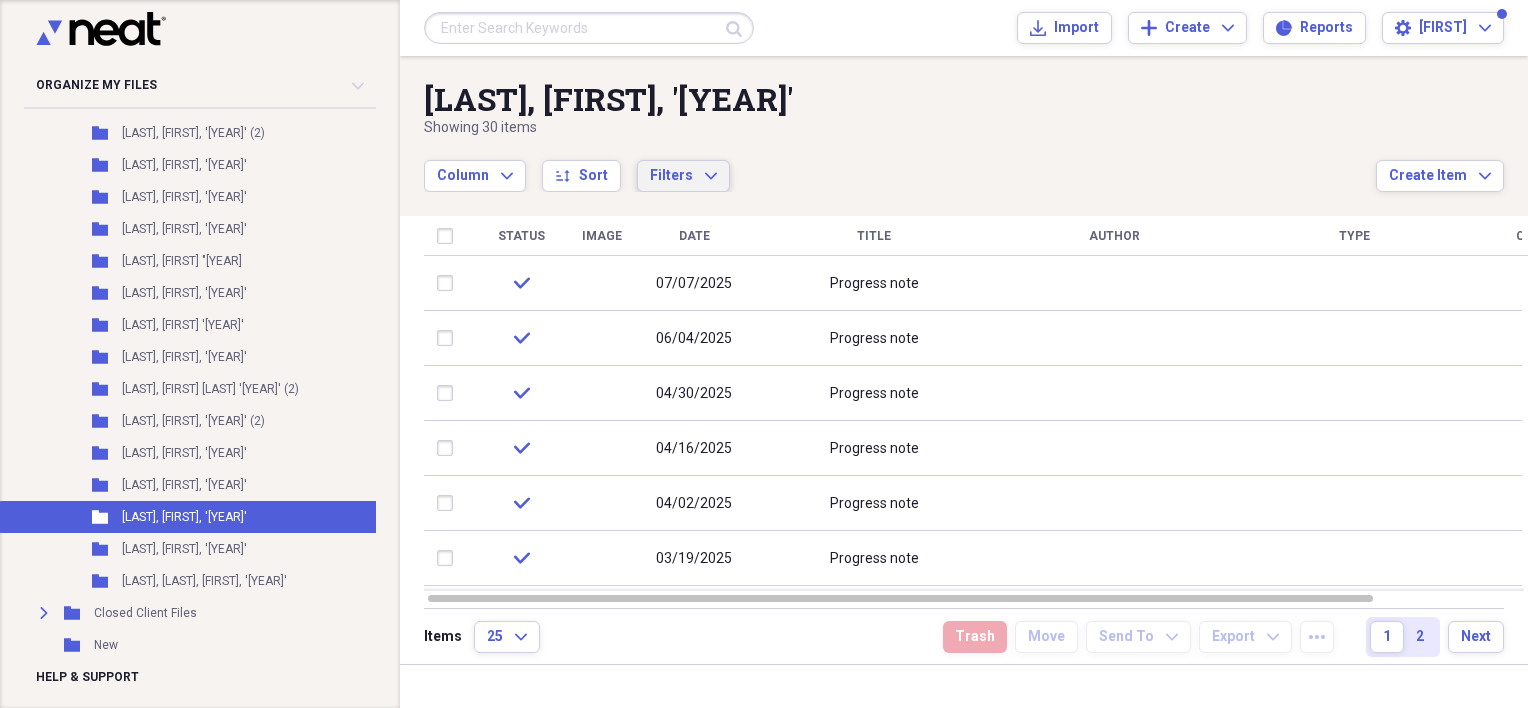 click on "Filters  Expand" at bounding box center [683, 176] 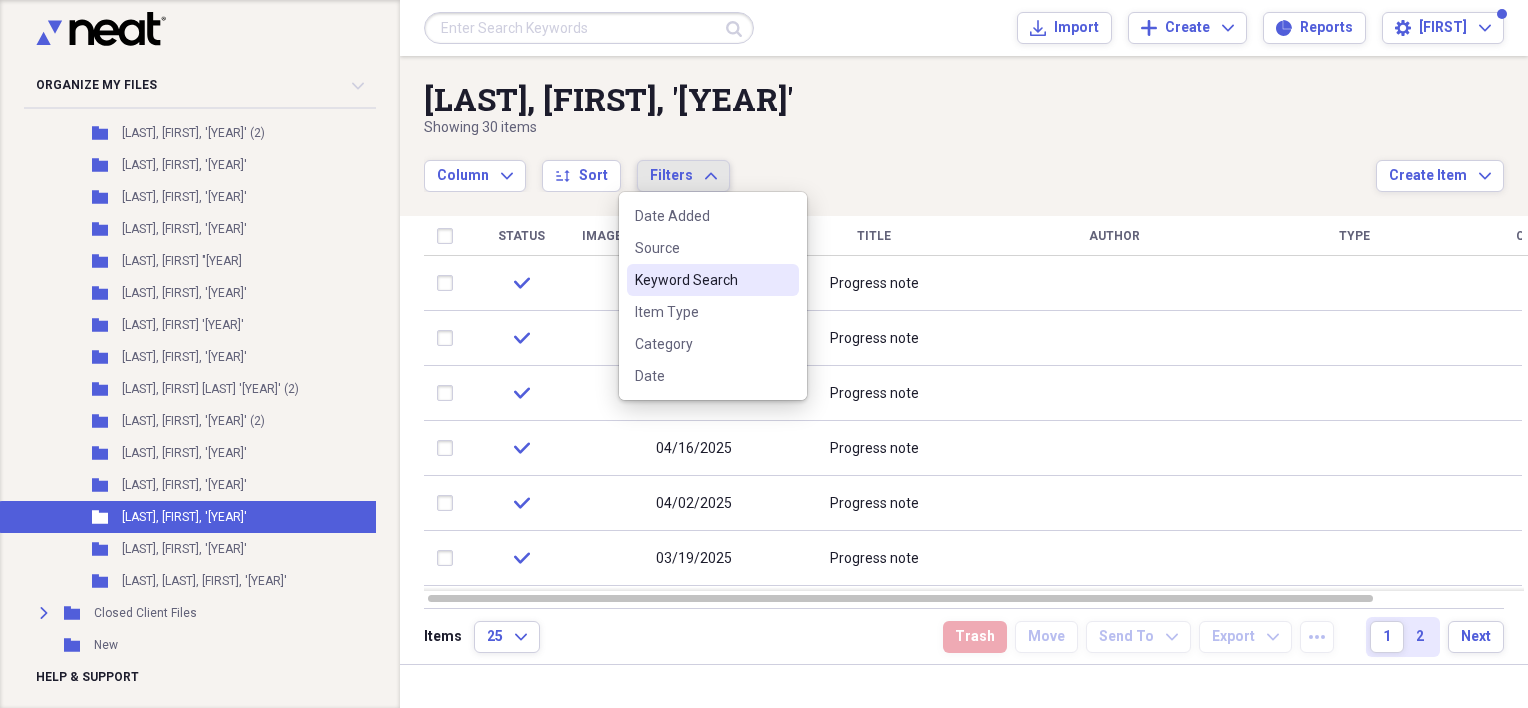 click on "Keyword Search" at bounding box center [701, 280] 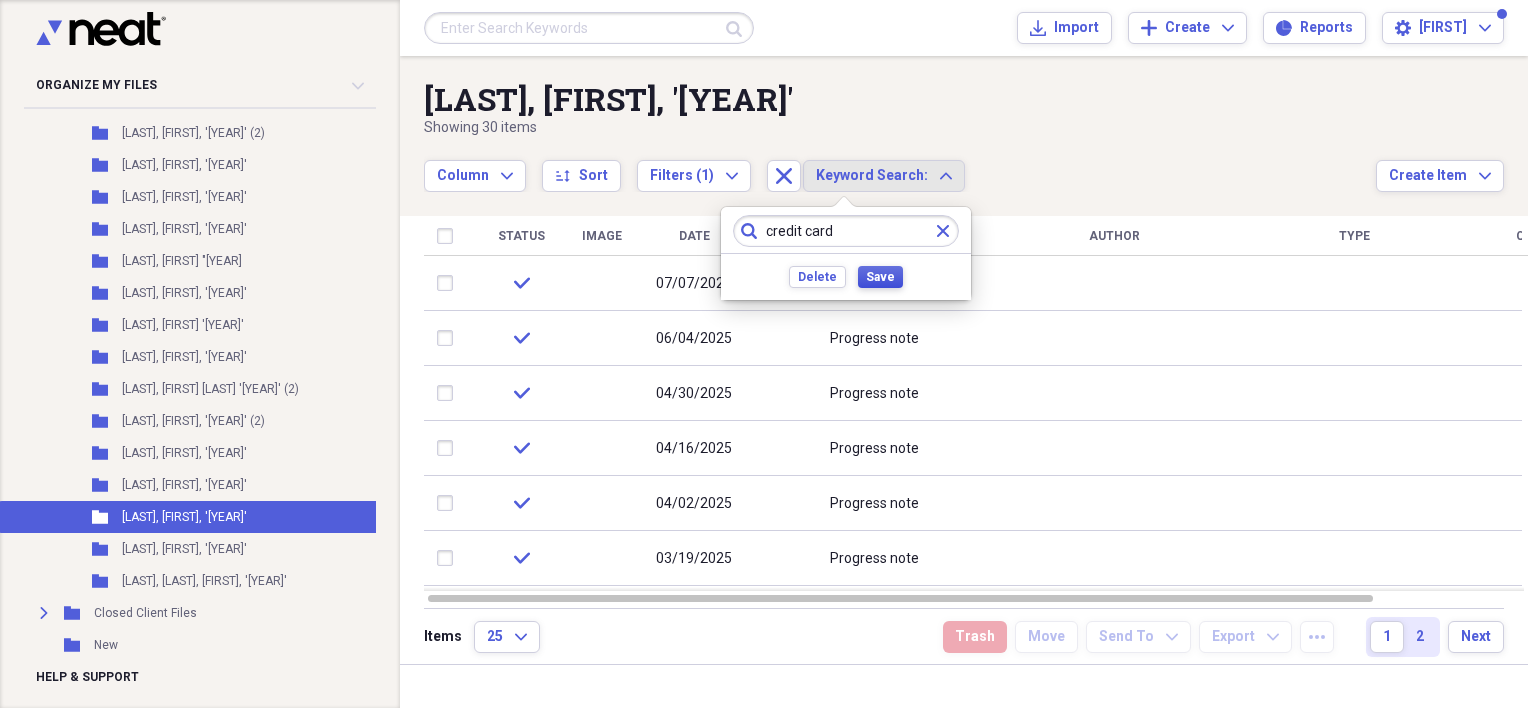 type on "credit card" 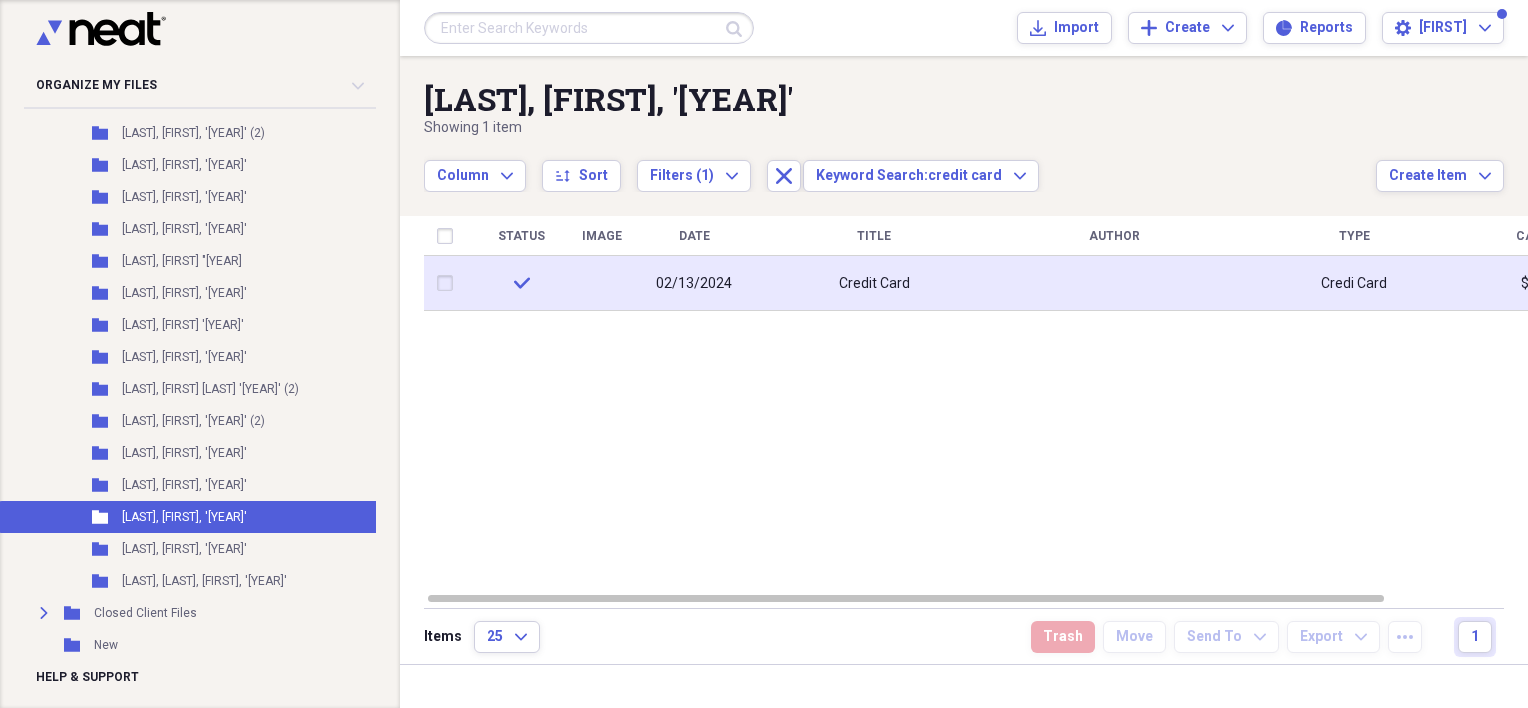 click on "Credit Card" at bounding box center (874, 284) 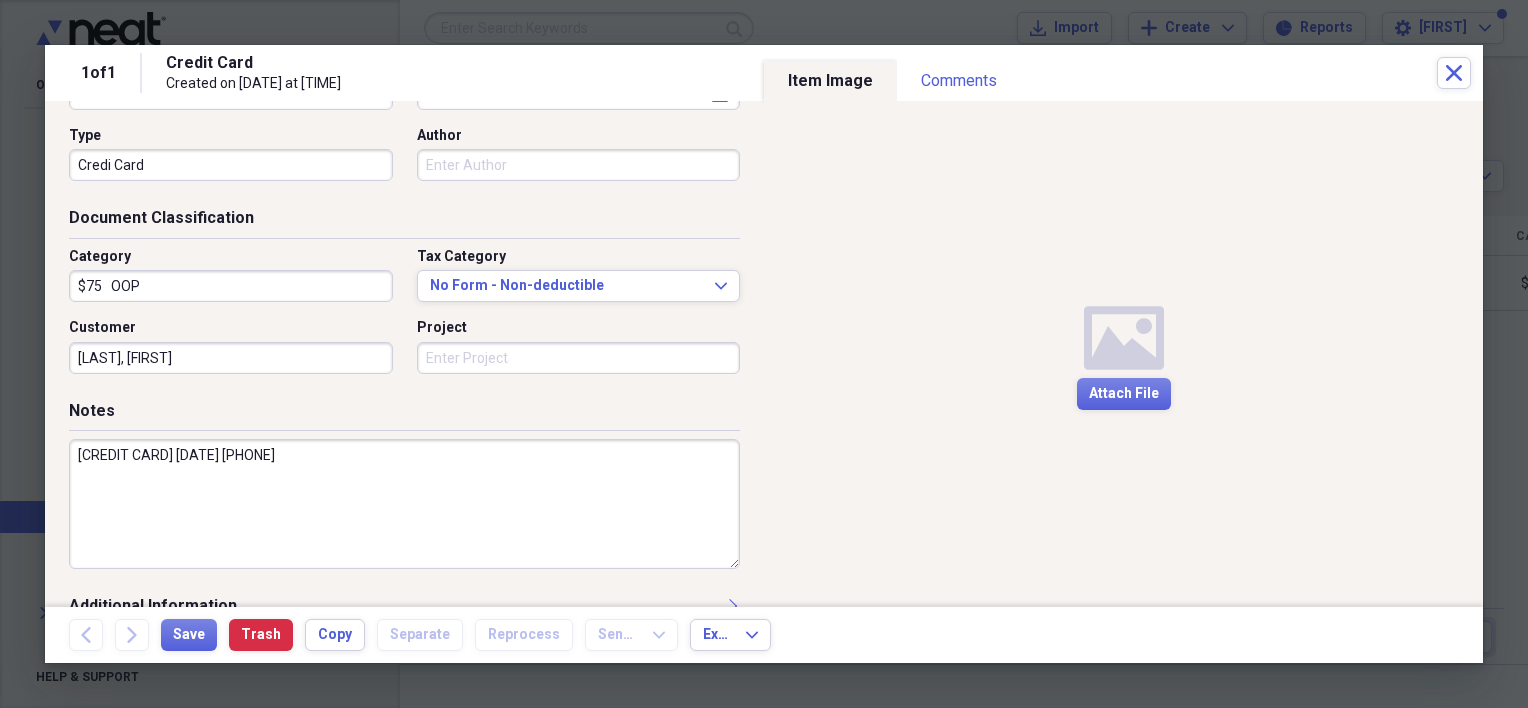 scroll, scrollTop: 228, scrollLeft: 0, axis: vertical 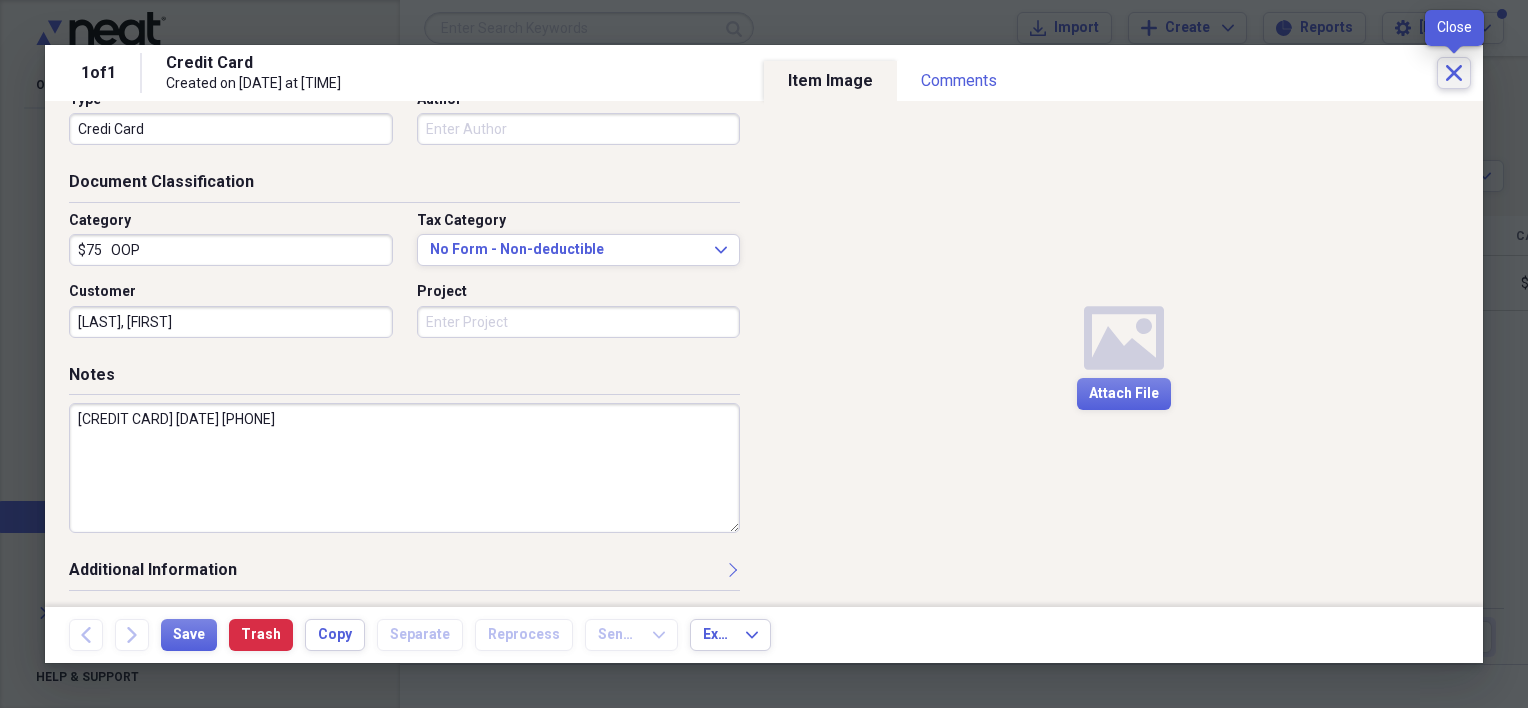 click 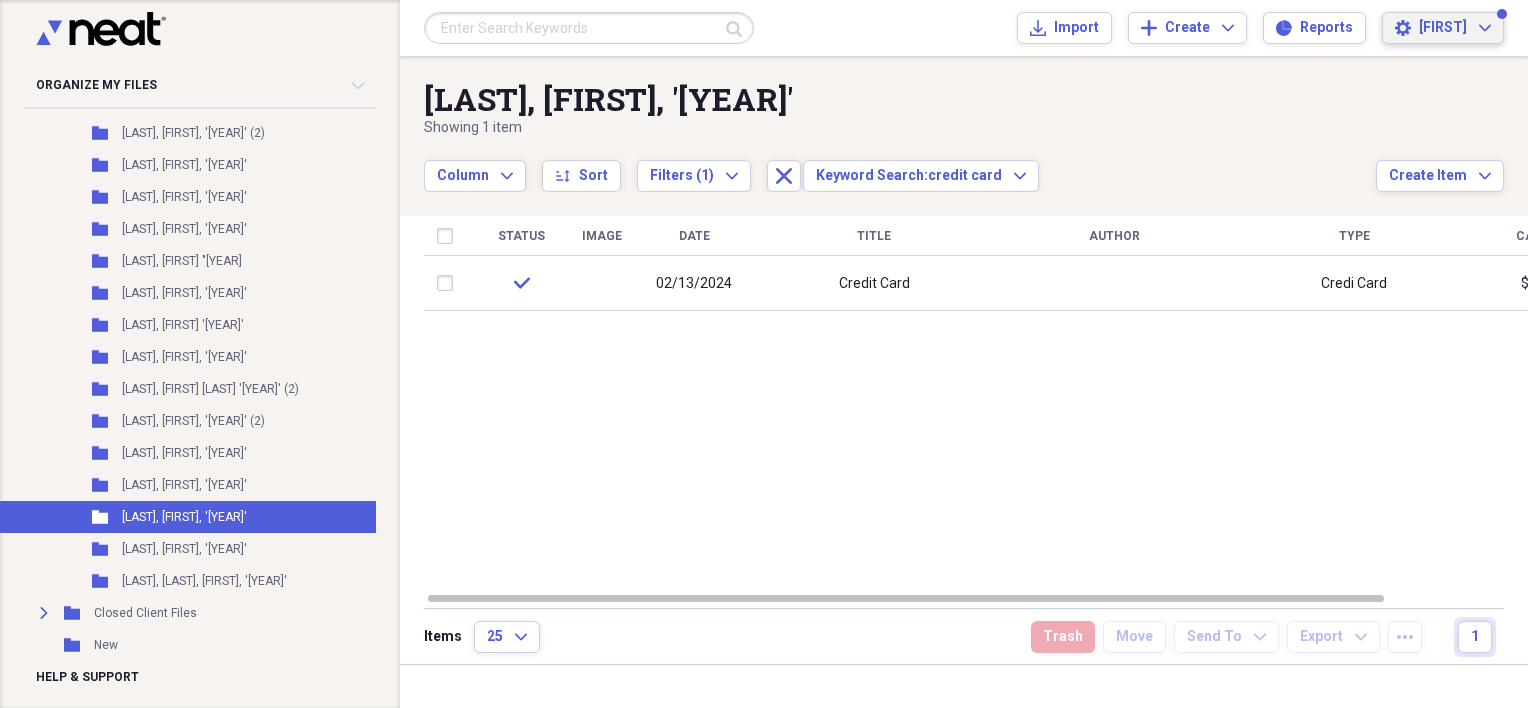click on "[FIRST] Expand" at bounding box center [1455, 28] 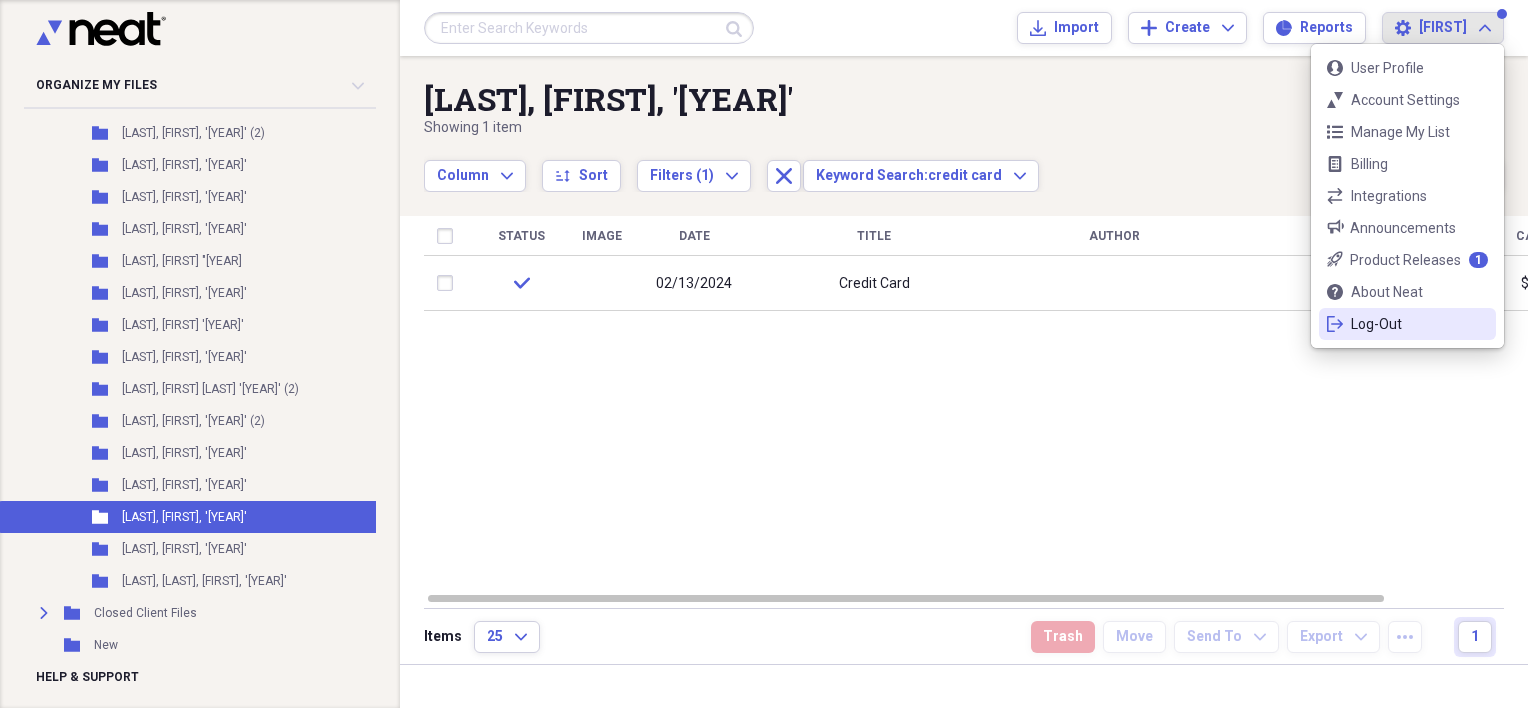 click on "Log-Out" at bounding box center (1407, 324) 